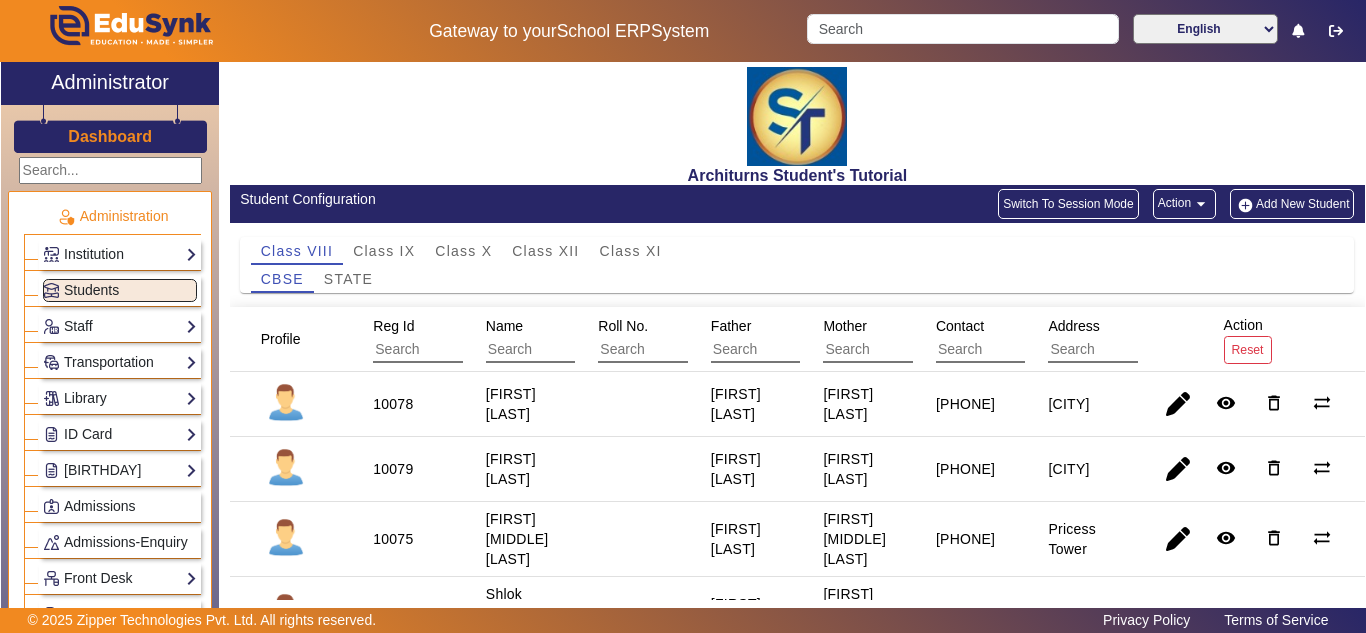 scroll, scrollTop: 0, scrollLeft: 0, axis: both 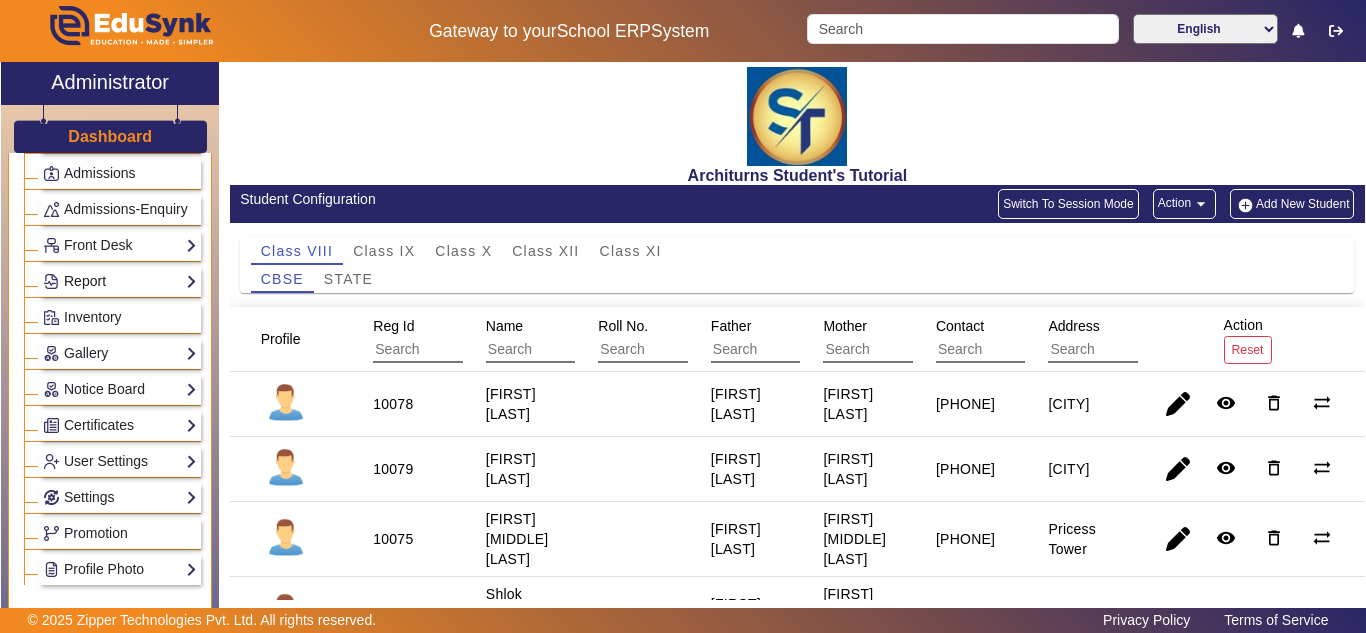 click on "Report" 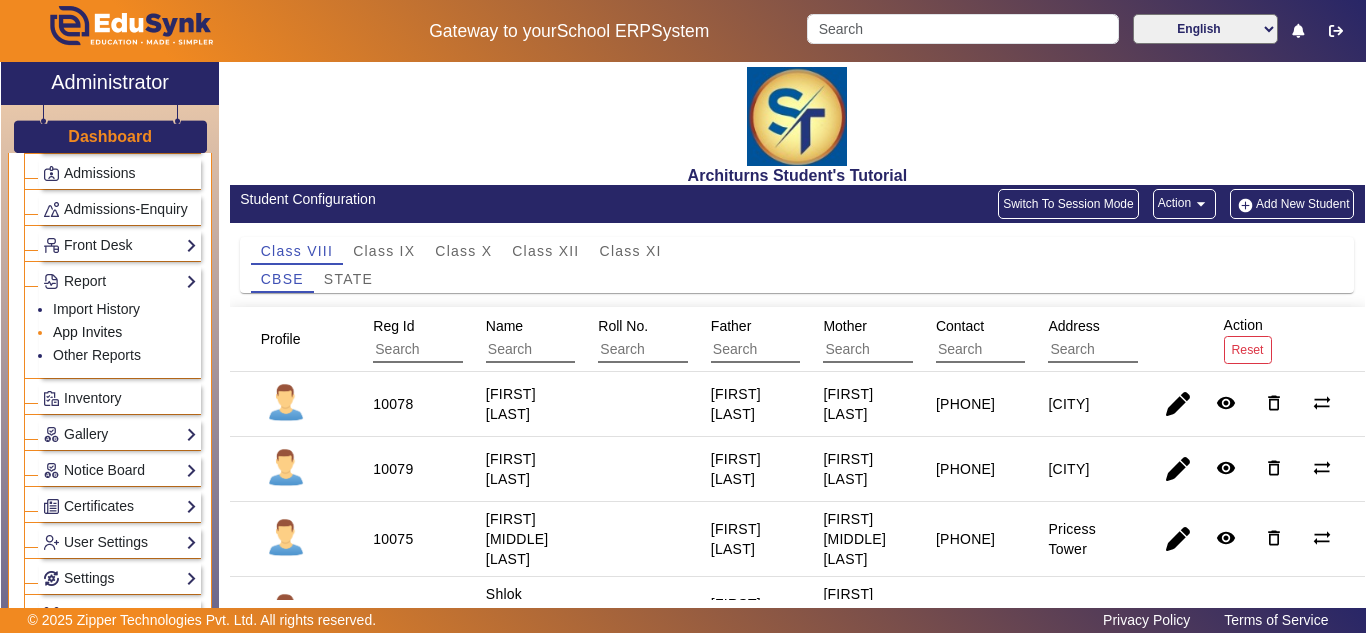 click on "App Invites" 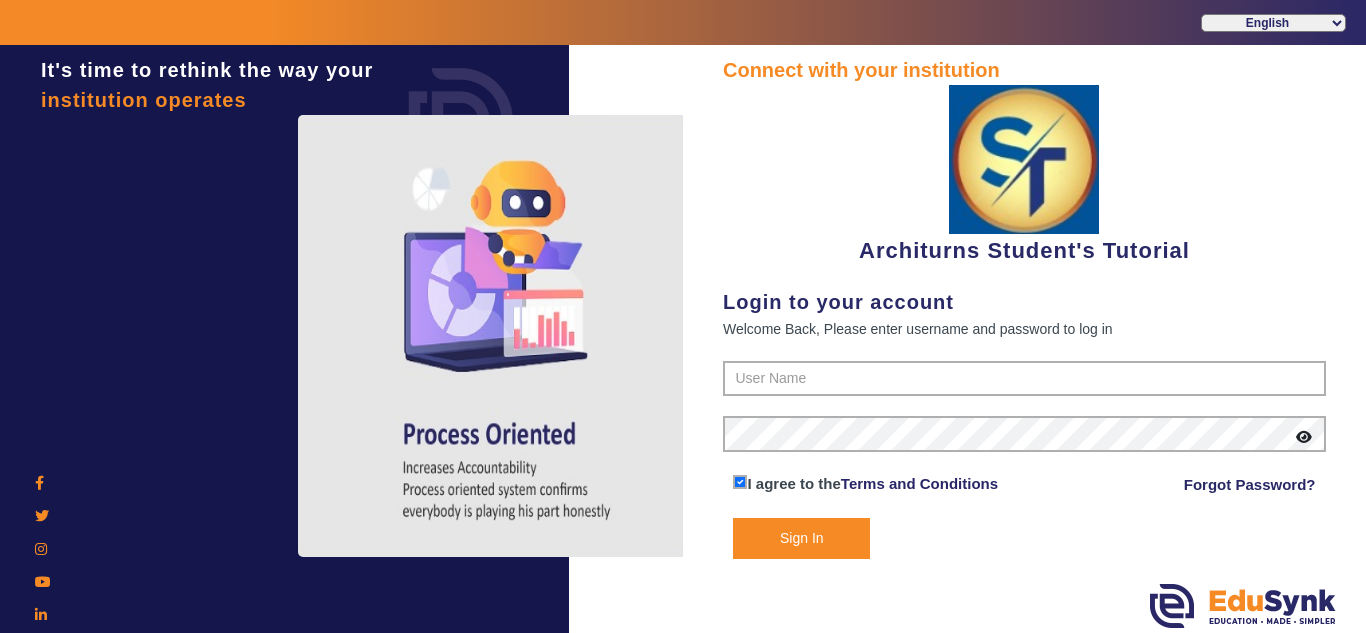 type on "[PHONE]" 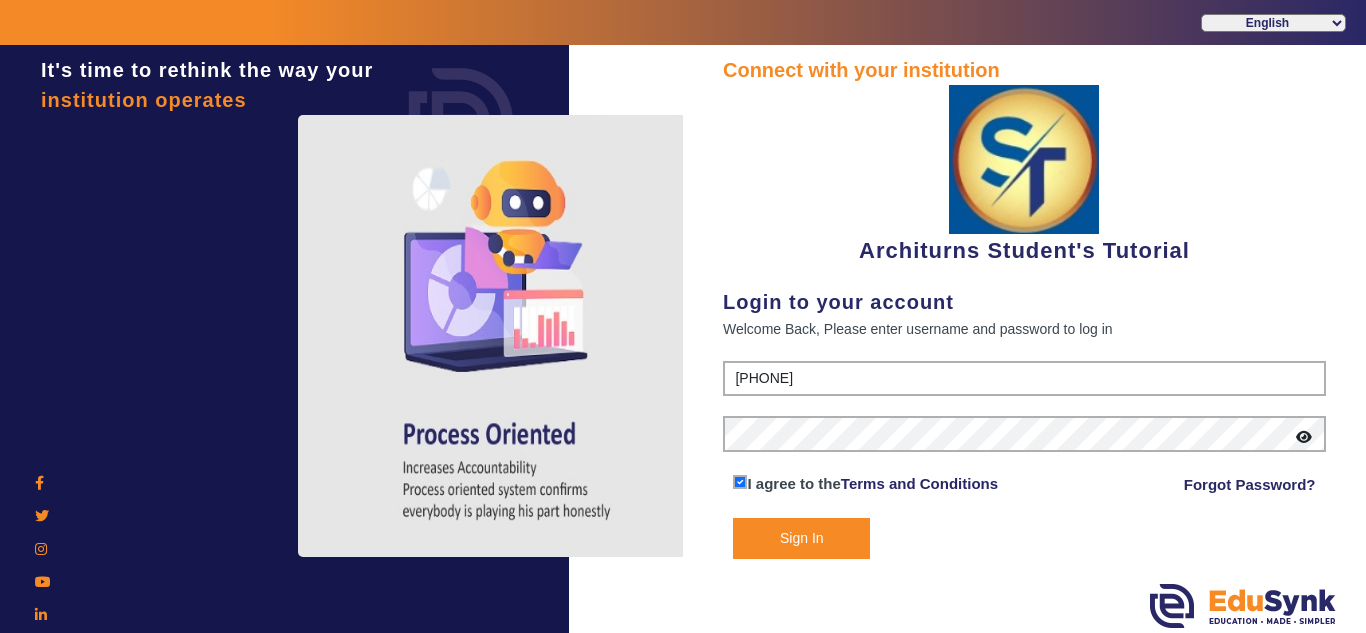 click on "Sign In" 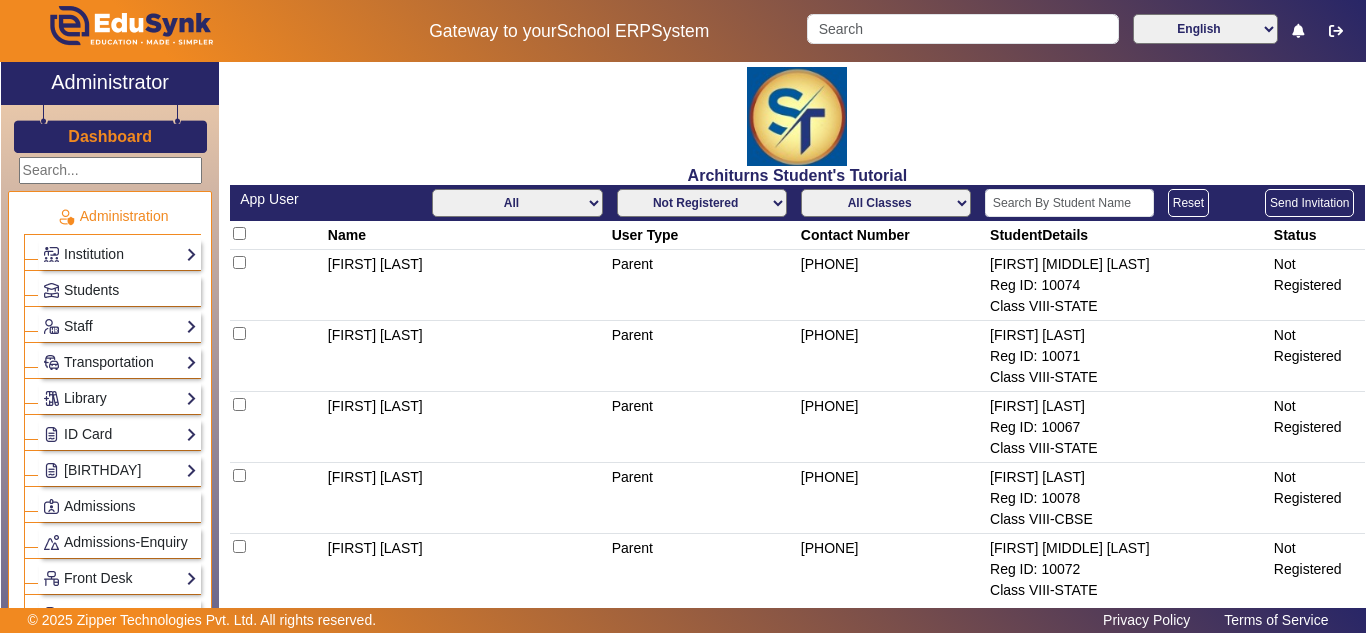 click on "All Teacher Parent Driver Support Staff" 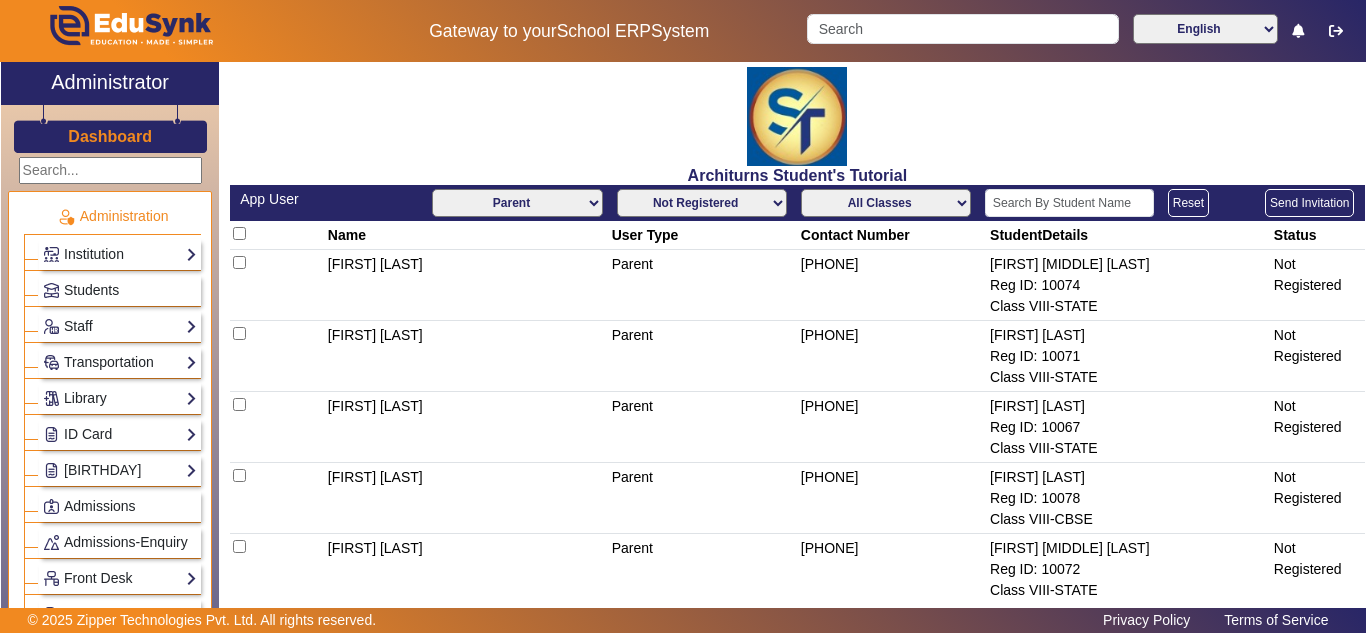 click on "All Teacher Parent Driver Support Staff" 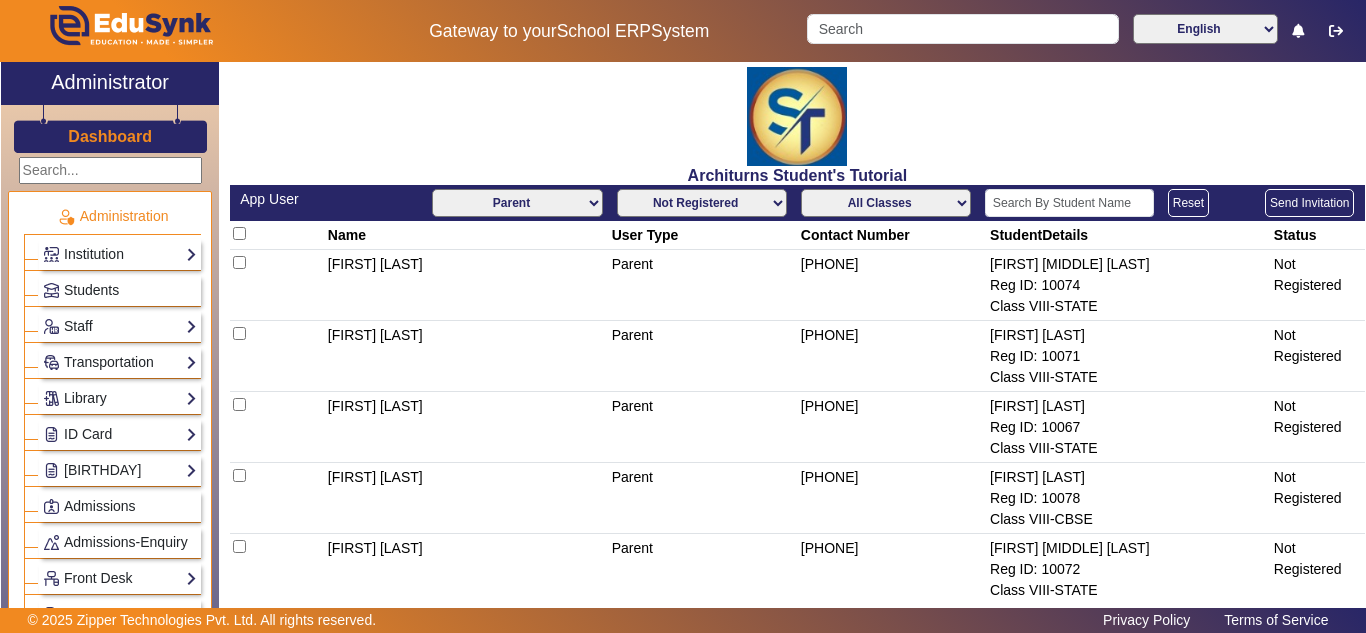 click 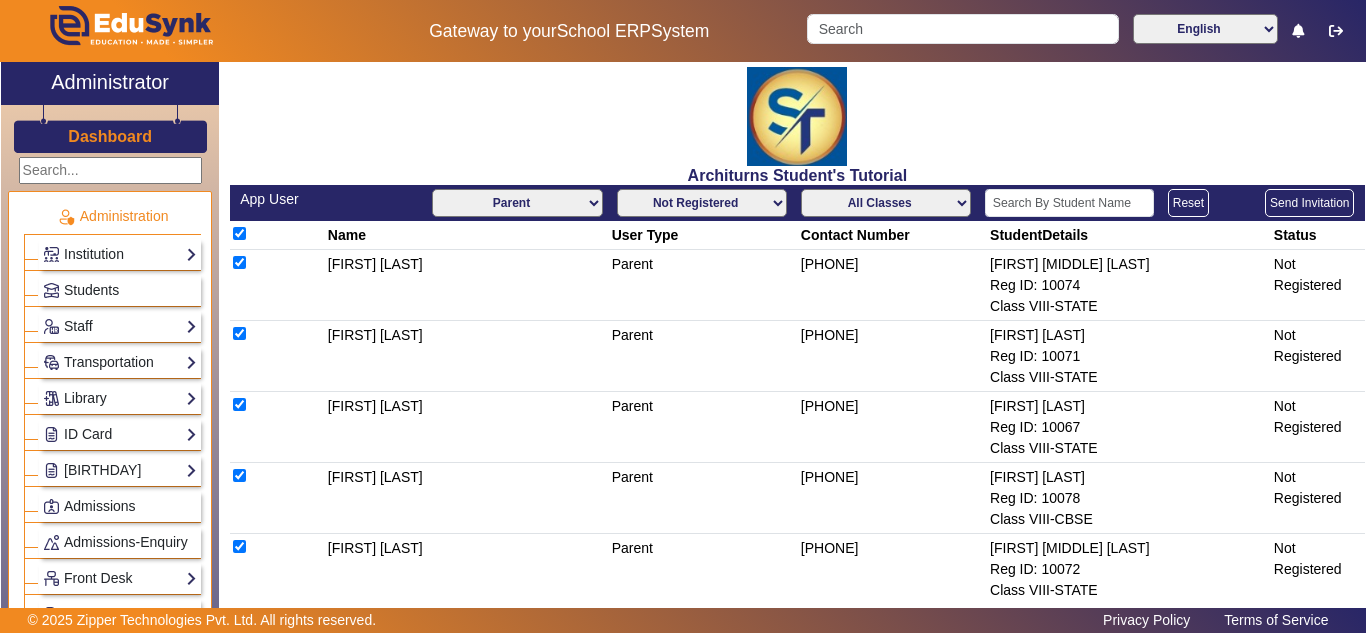 checkbox on "true" 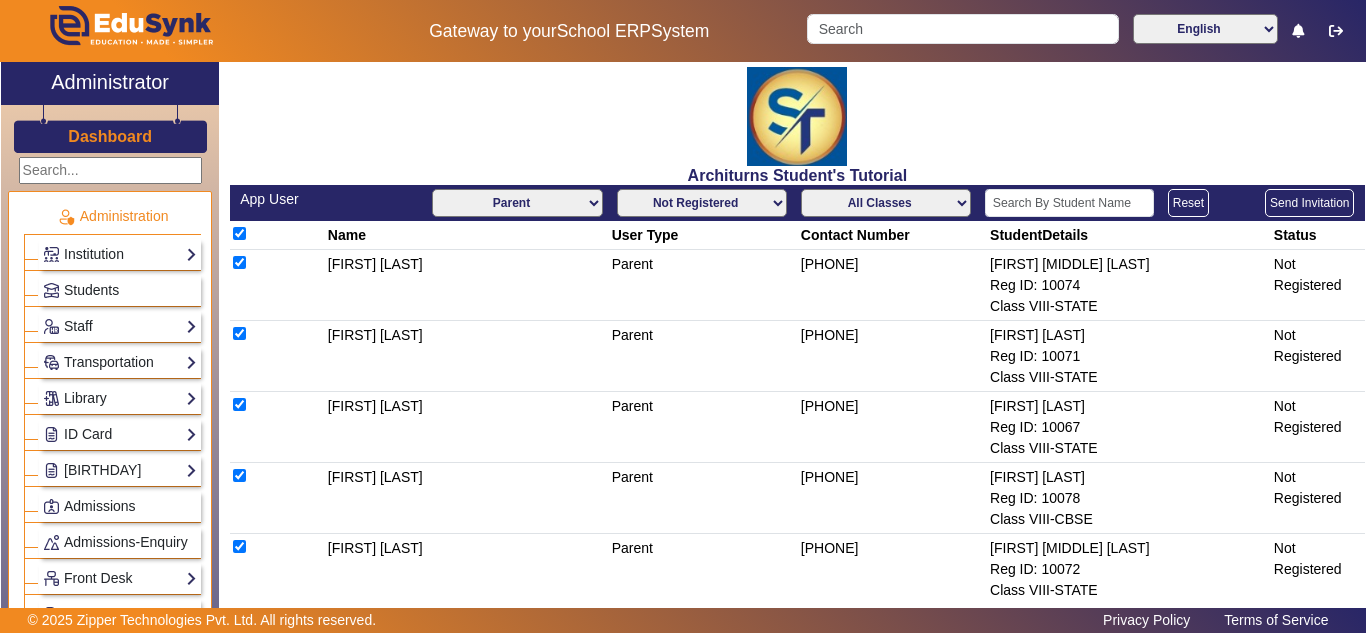 checkbox on "true" 